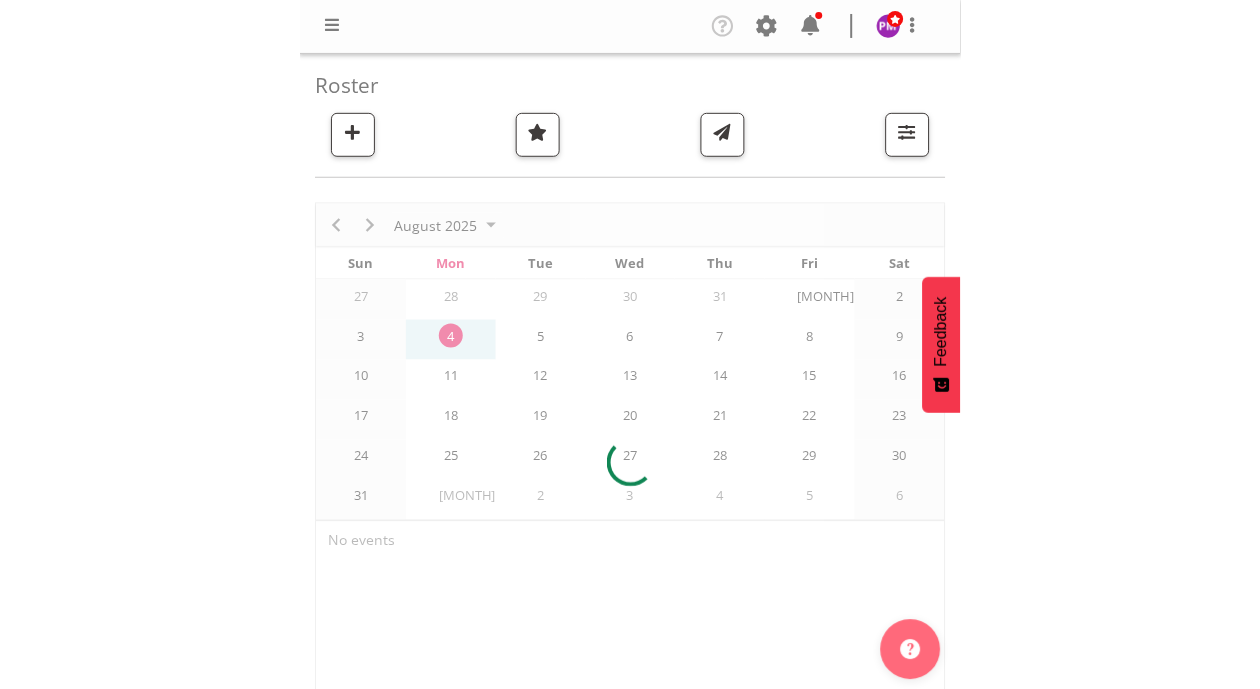 scroll, scrollTop: 0, scrollLeft: 0, axis: both 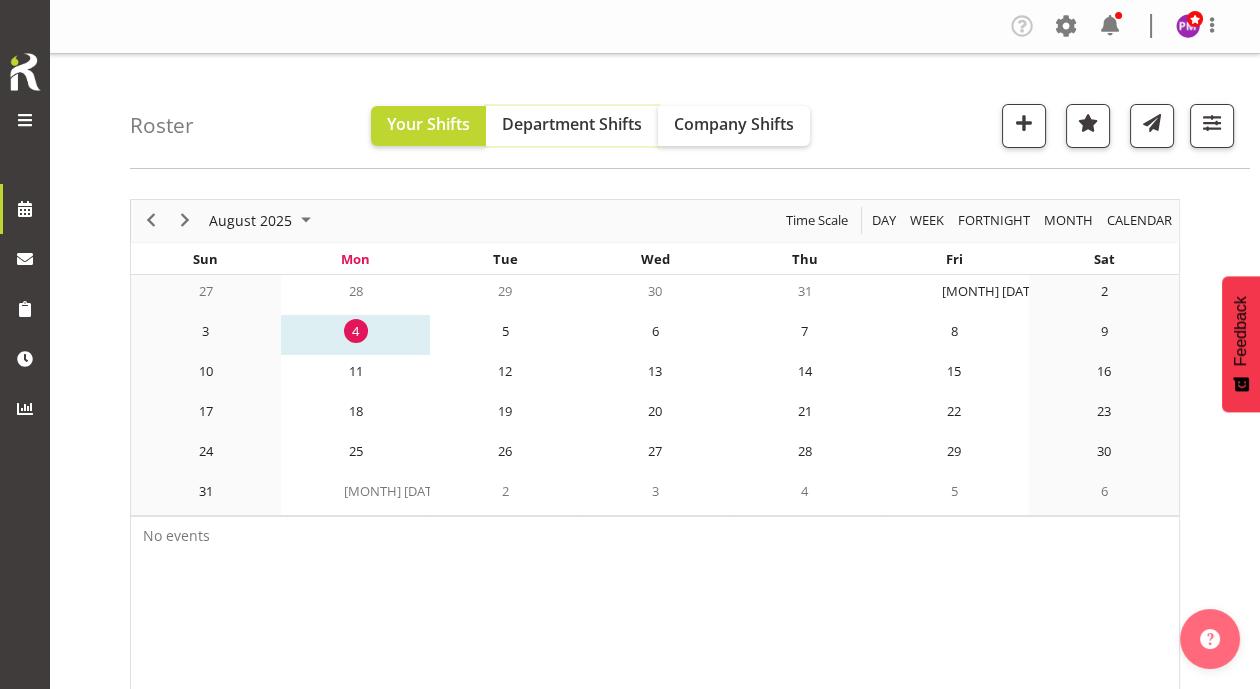 click on "Department Shifts" at bounding box center [572, 124] 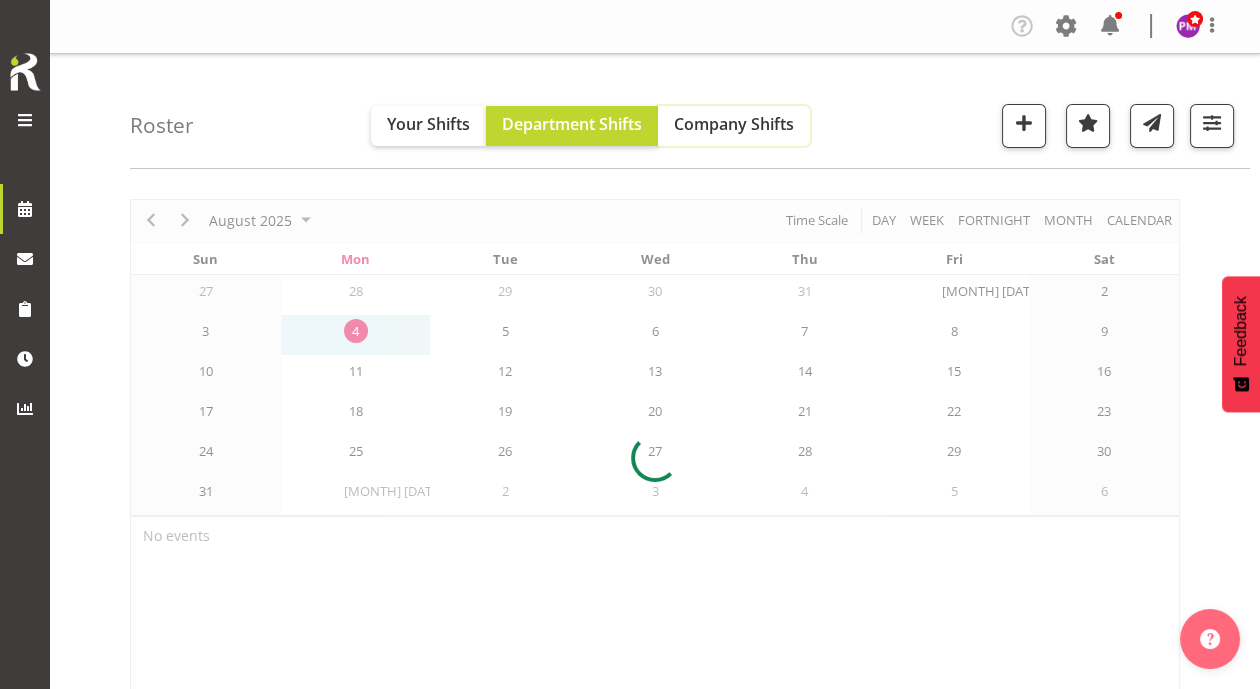click on "Company Shifts" at bounding box center [734, 126] 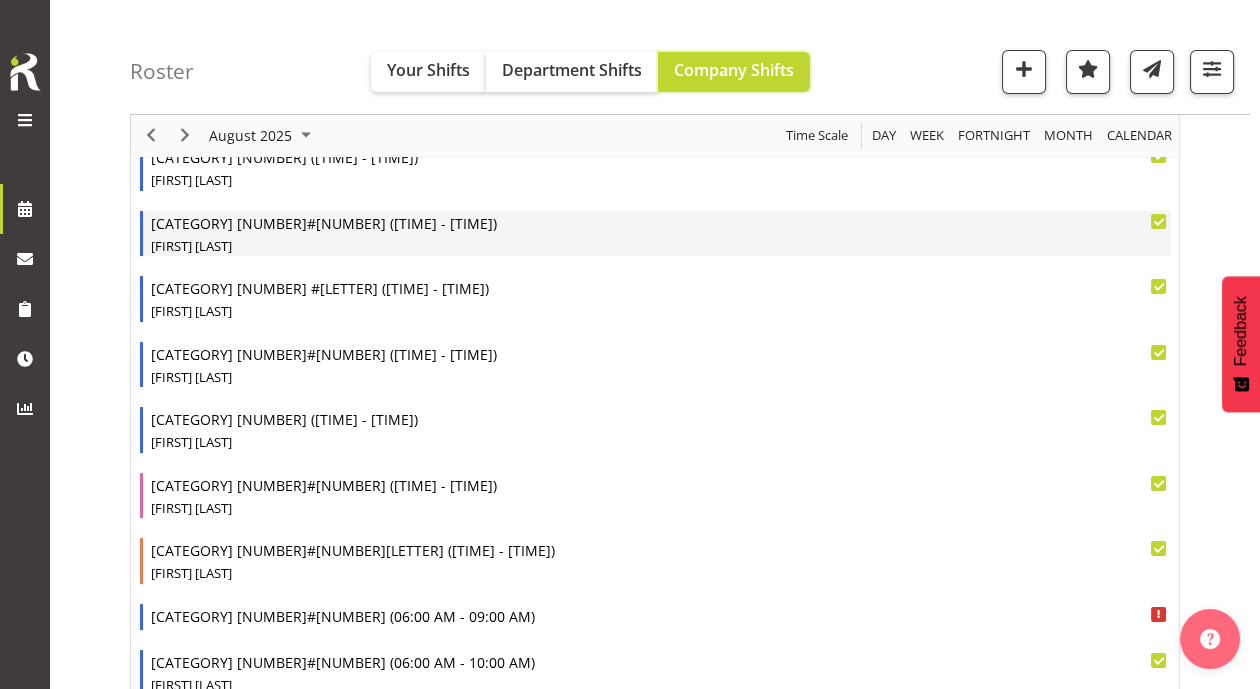 scroll, scrollTop: 0, scrollLeft: 0, axis: both 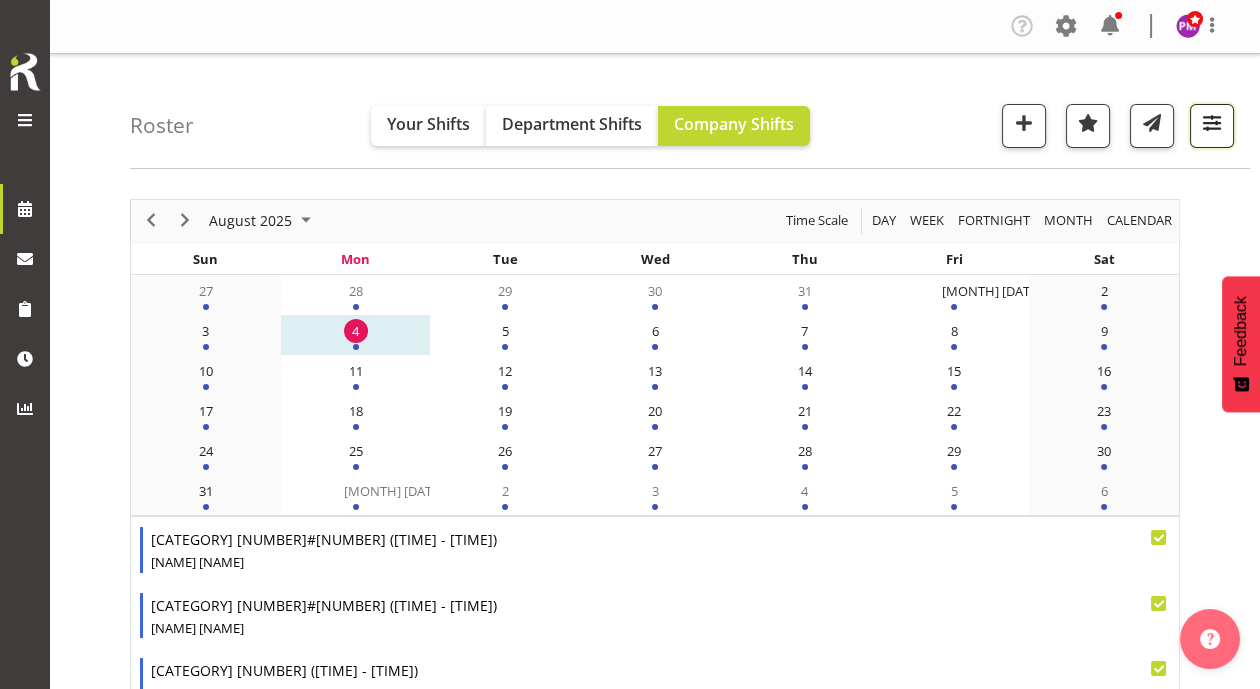 click at bounding box center (1212, 123) 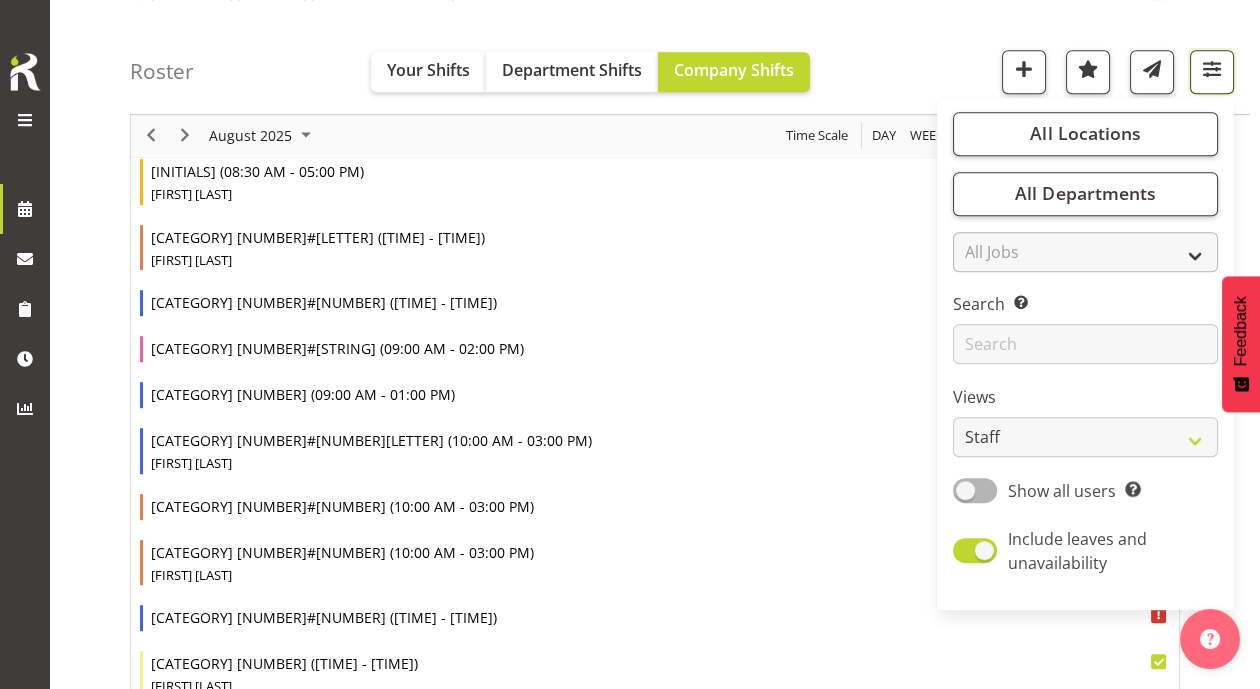 scroll, scrollTop: 1851, scrollLeft: 0, axis: vertical 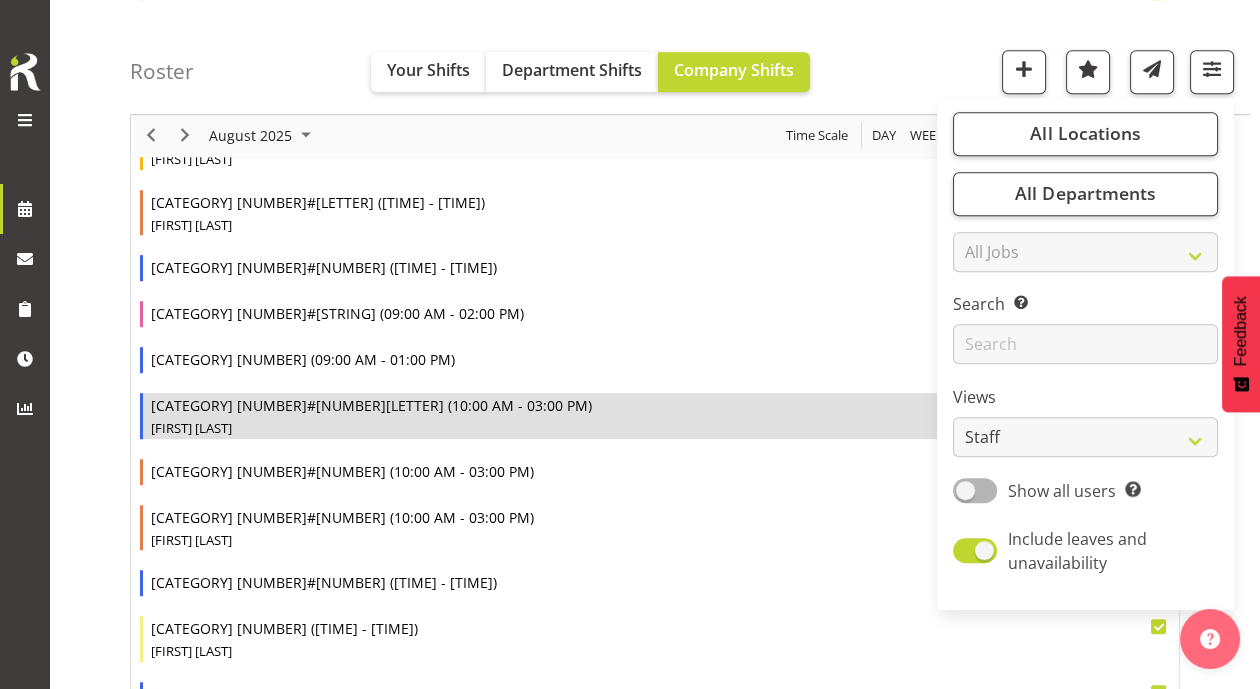 click on "[FIRST] [LAST]" at bounding box center (657, 429) 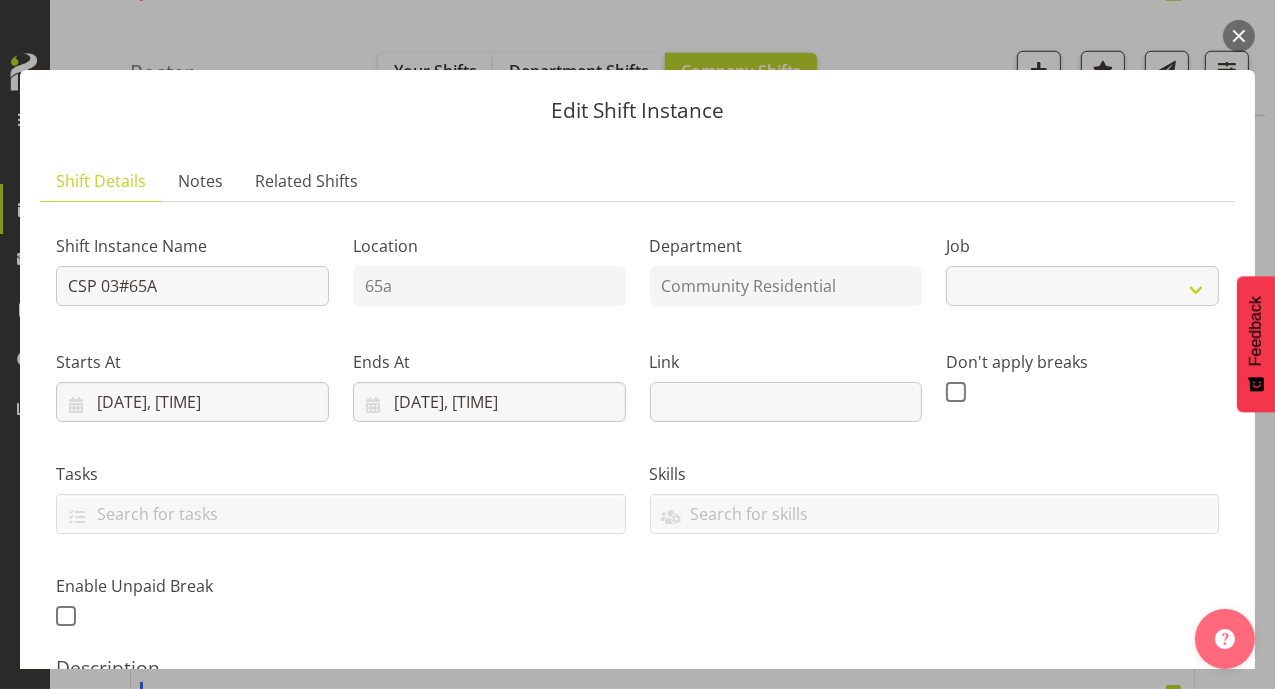 select on "2" 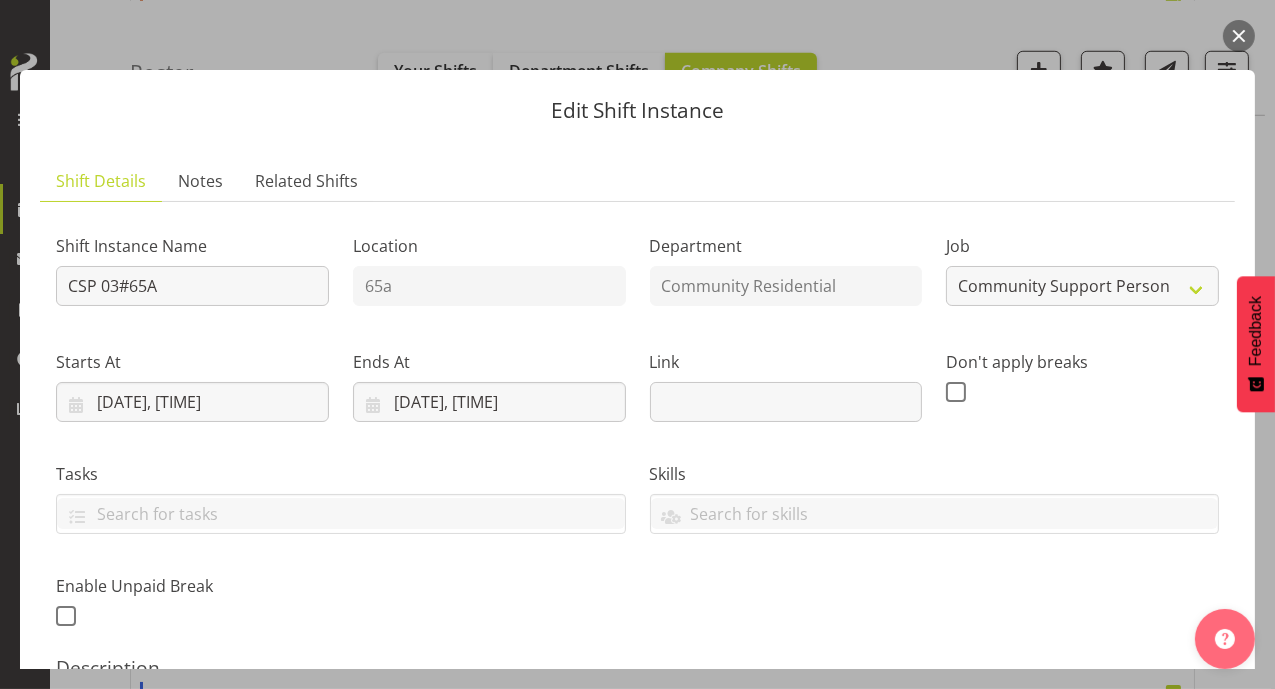 click at bounding box center [1239, 36] 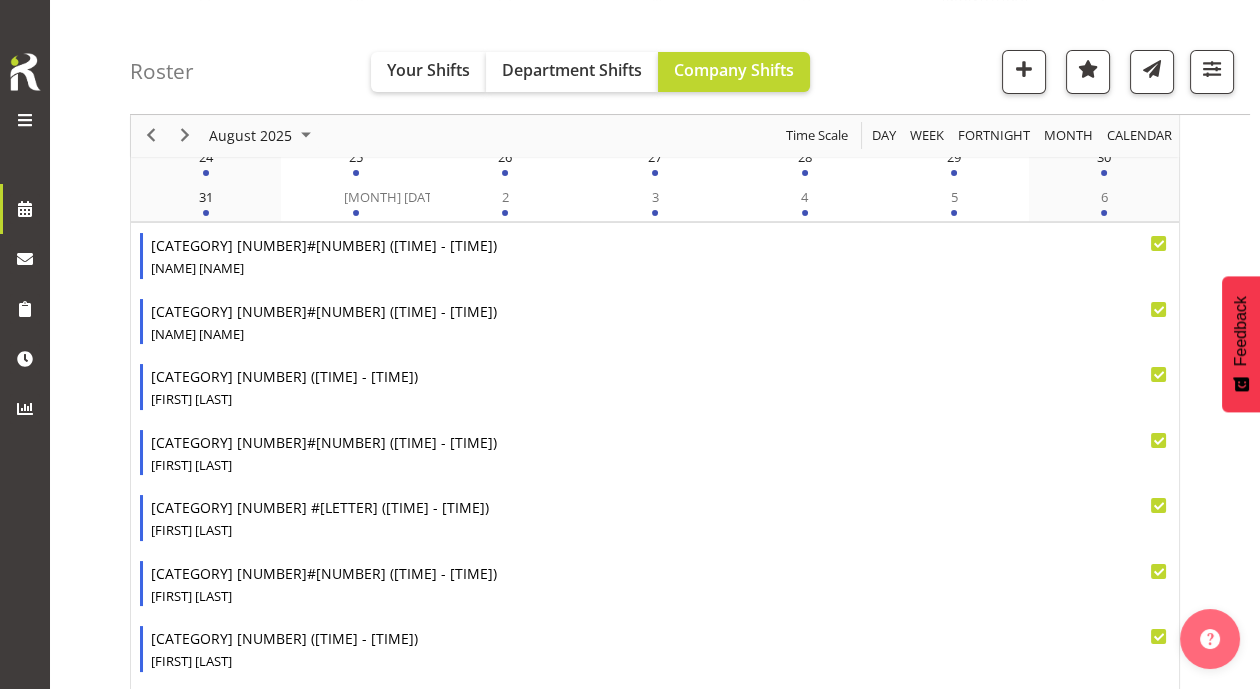 scroll, scrollTop: 0, scrollLeft: 0, axis: both 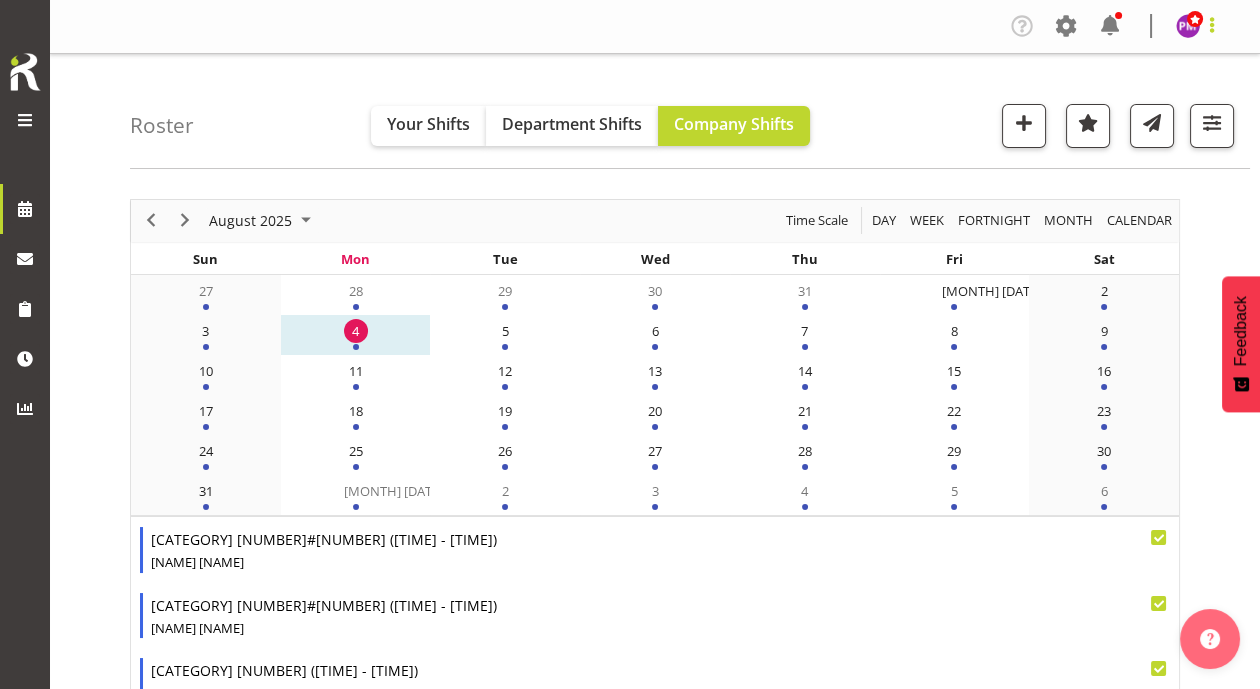 click at bounding box center [1212, 25] 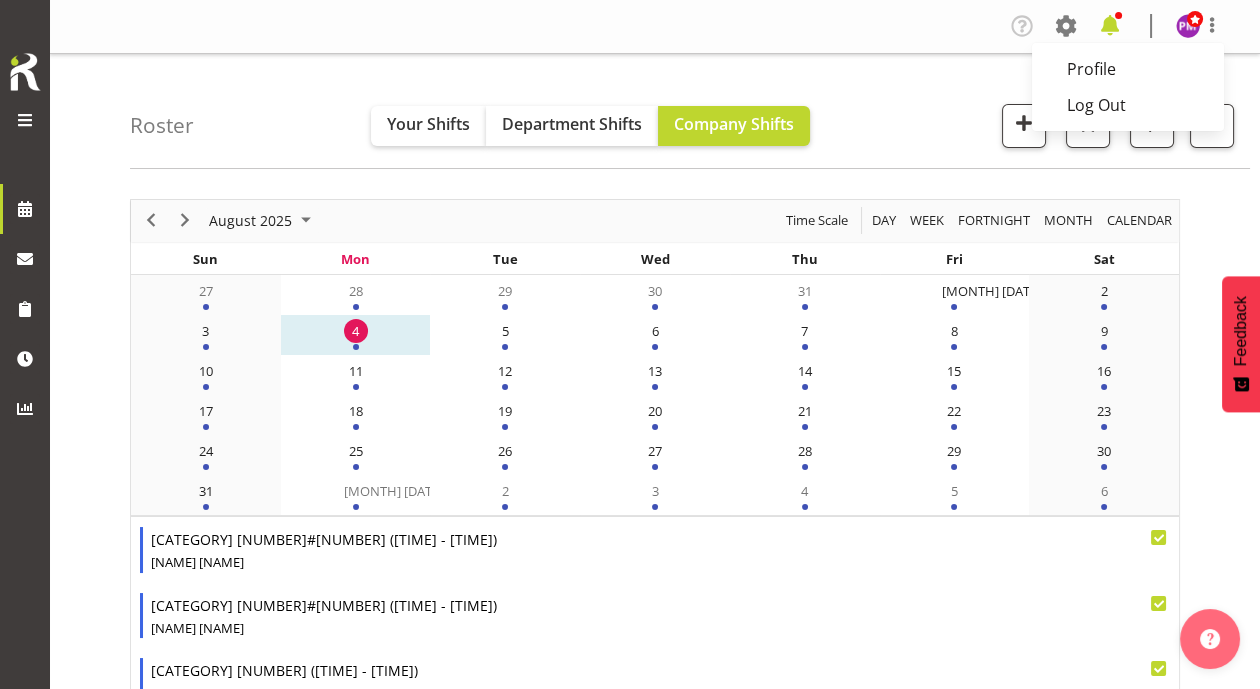 click at bounding box center [1110, 26] 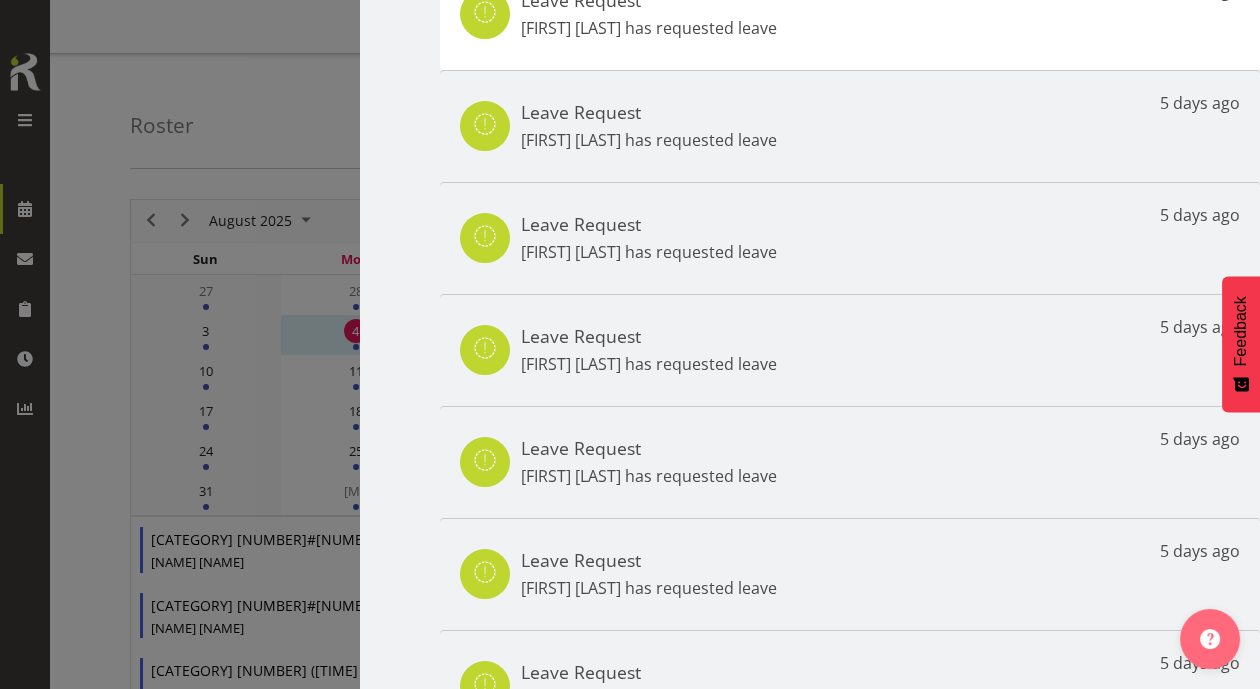 scroll, scrollTop: 408, scrollLeft: 0, axis: vertical 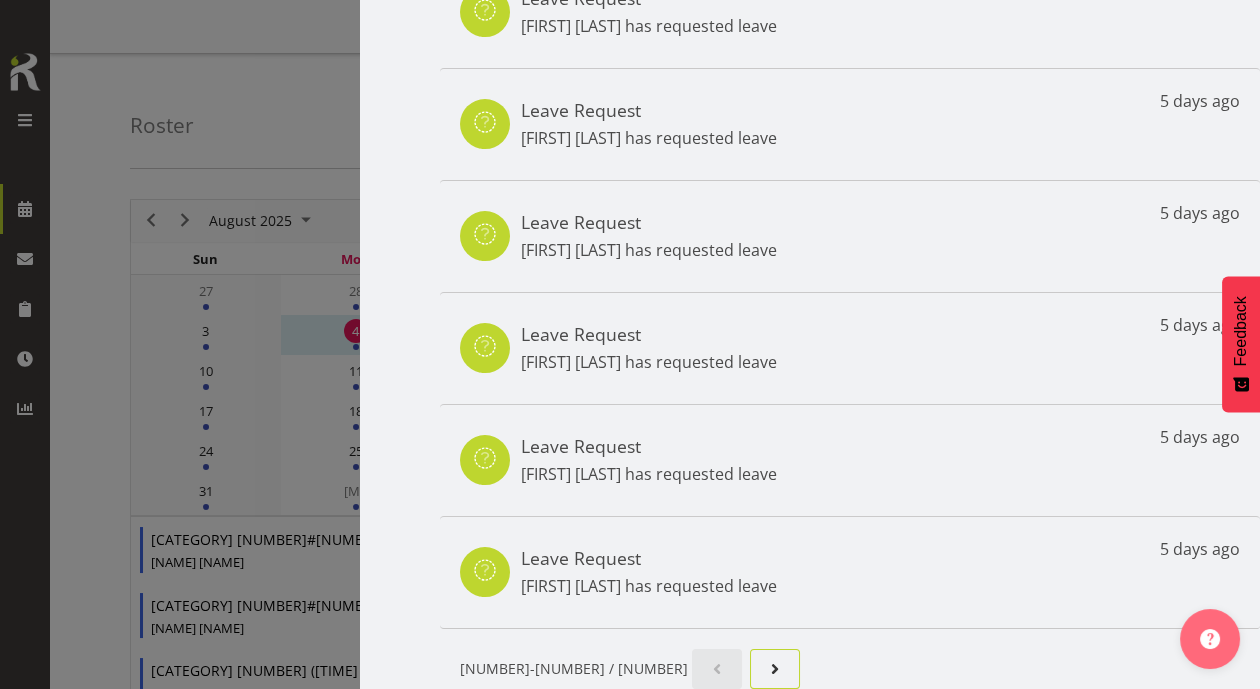 click at bounding box center (775, 669) 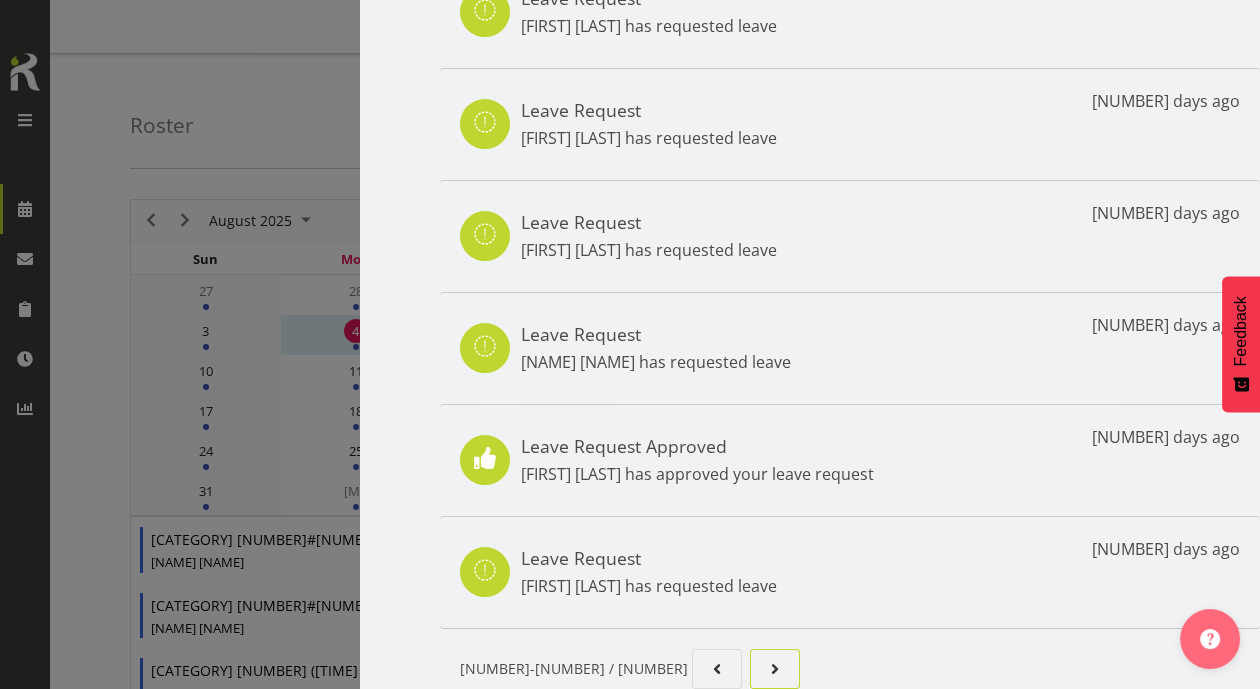 scroll, scrollTop: 0, scrollLeft: 0, axis: both 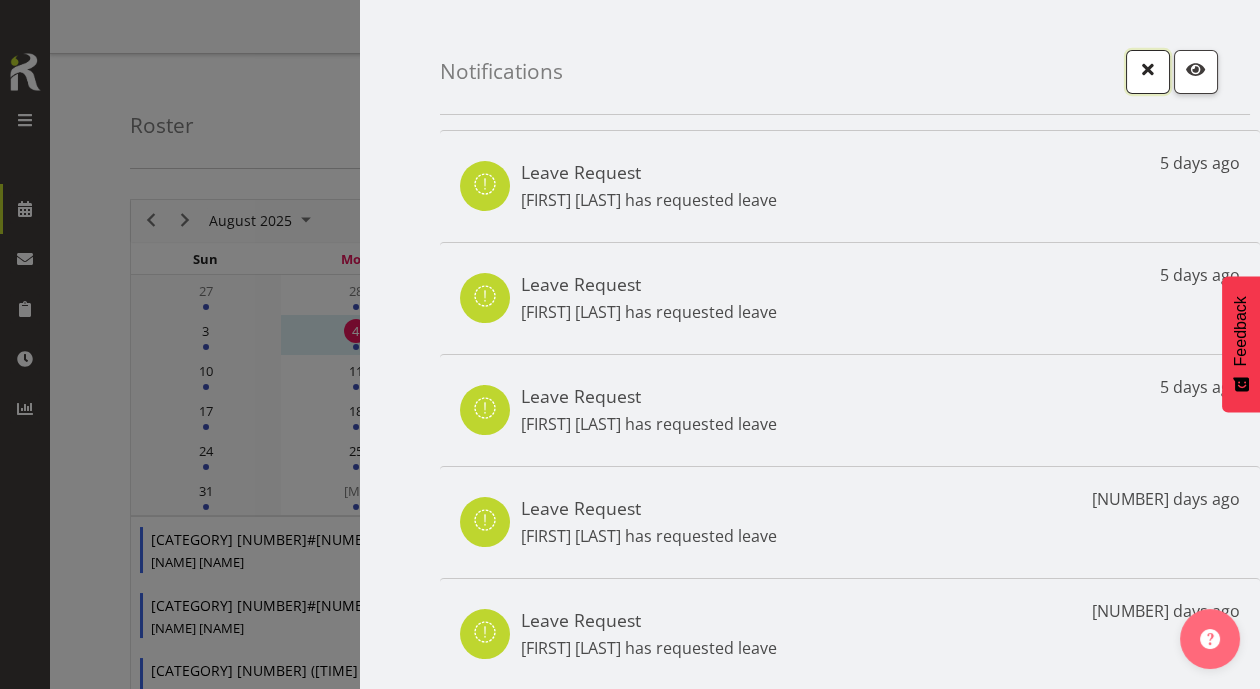 click at bounding box center [1148, 72] 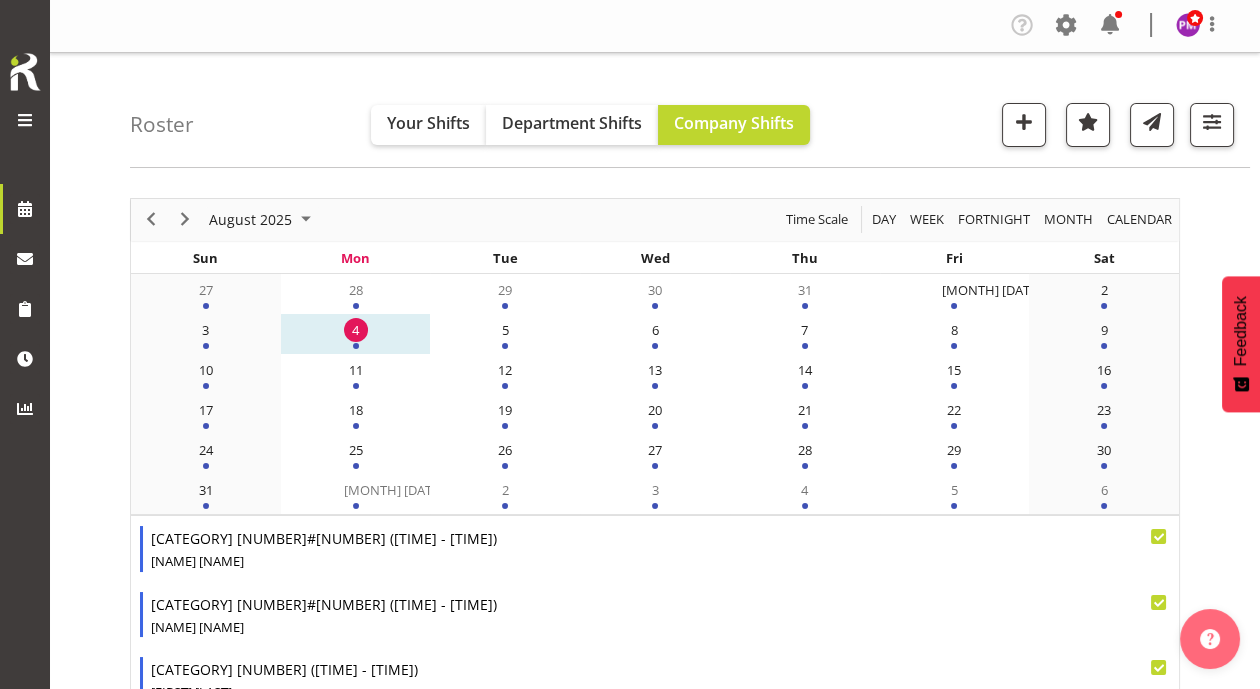 scroll, scrollTop: 0, scrollLeft: 0, axis: both 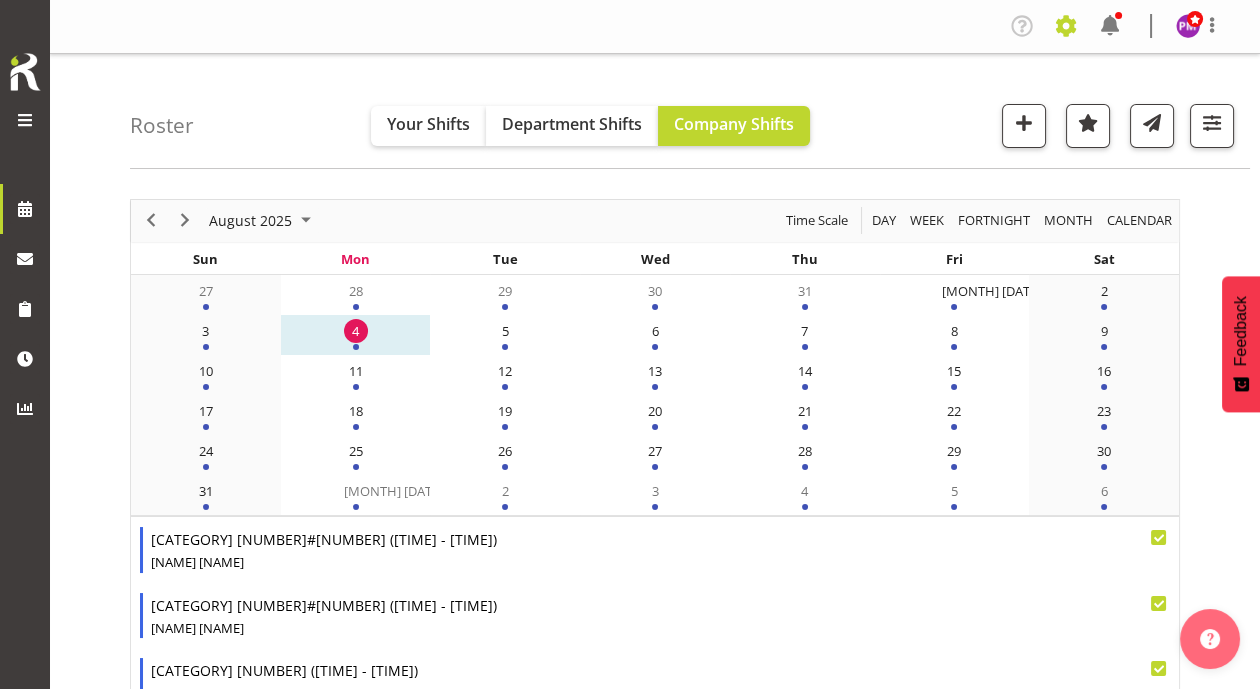 click at bounding box center [1066, 26] 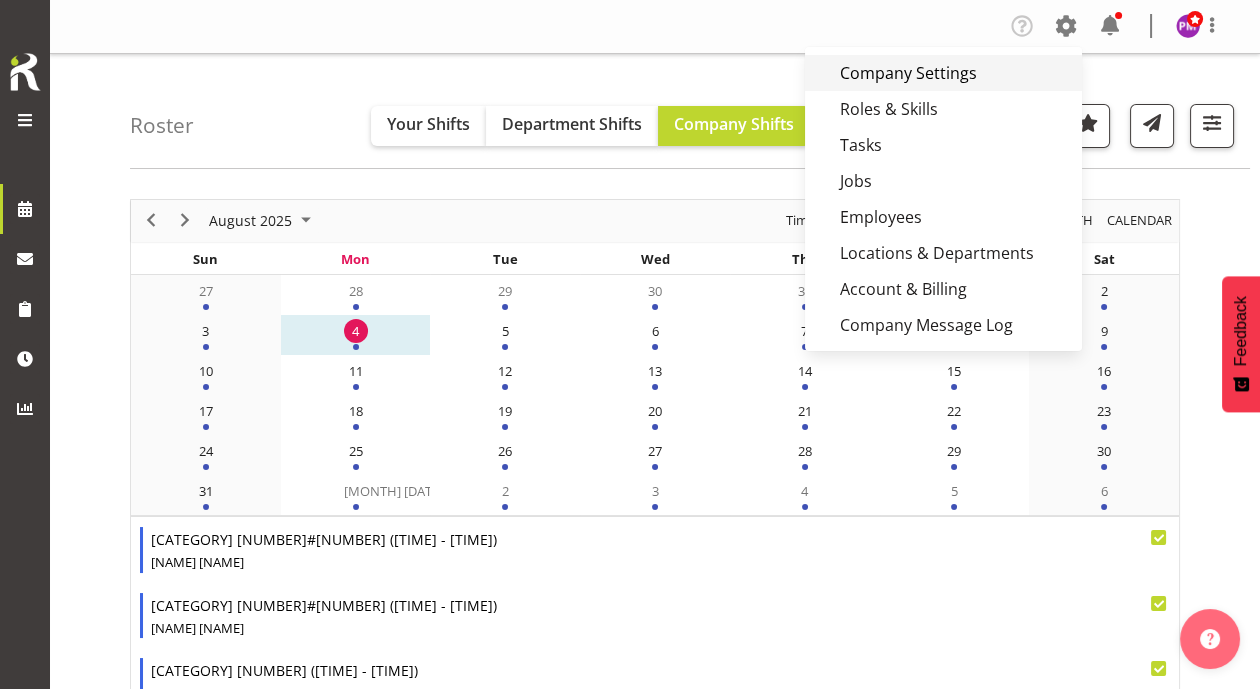 click on "Company Settings" at bounding box center (943, 73) 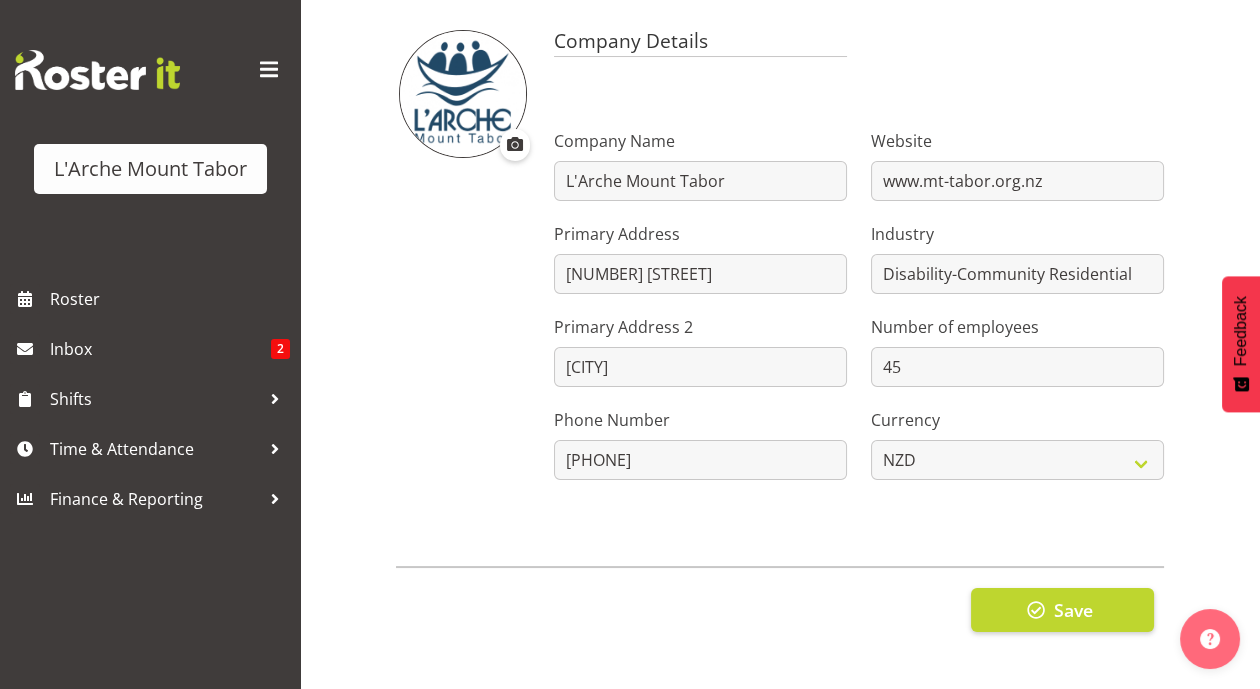scroll, scrollTop: 0, scrollLeft: 0, axis: both 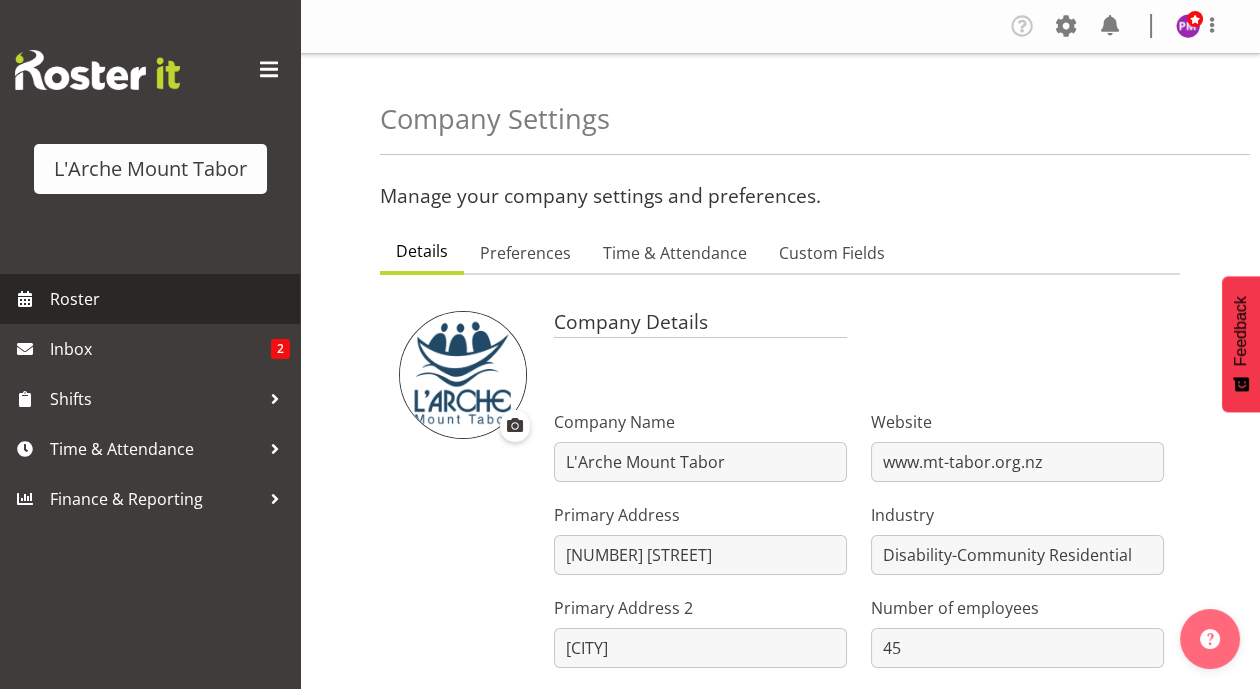 click on "Roster" at bounding box center (170, 299) 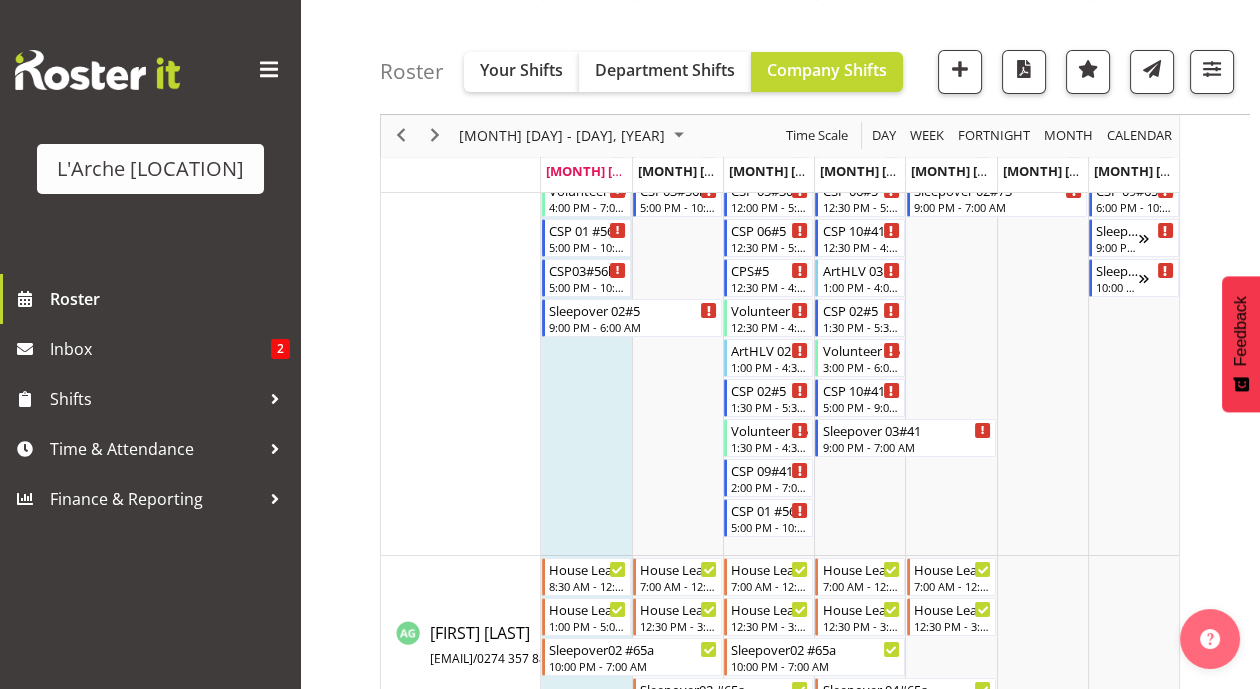 scroll, scrollTop: 483, scrollLeft: 0, axis: vertical 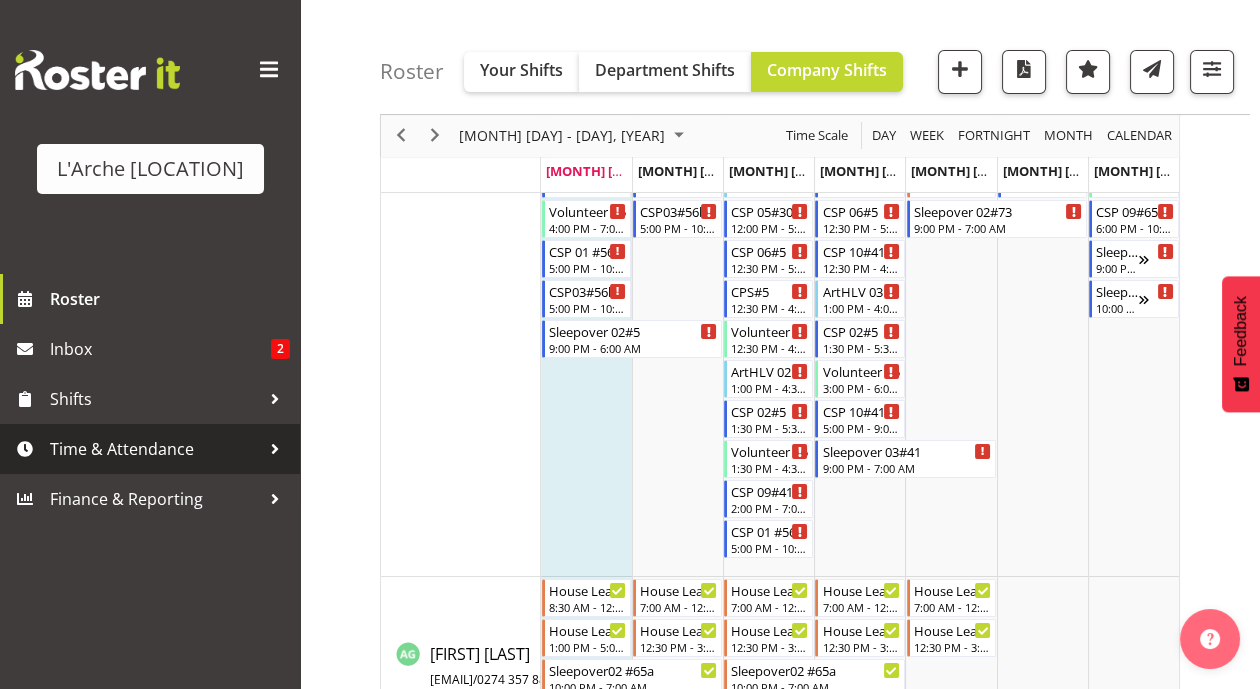 click on "Time & Attendance" at bounding box center (155, 449) 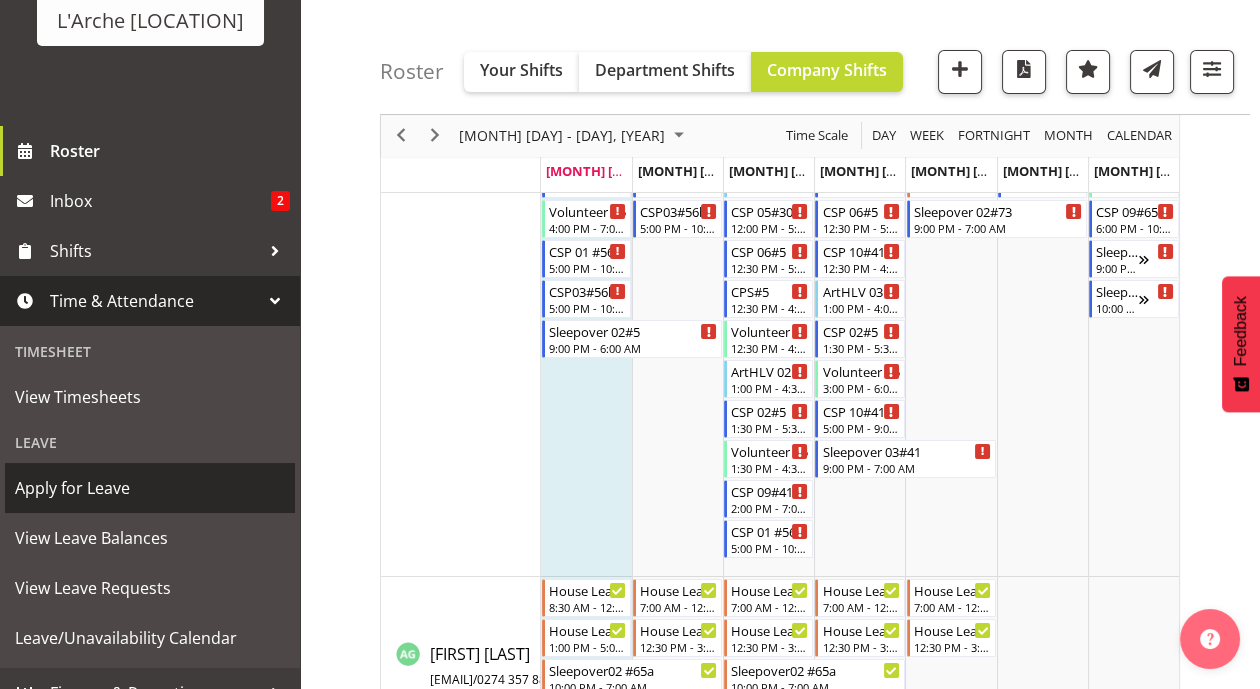 scroll, scrollTop: 176, scrollLeft: 0, axis: vertical 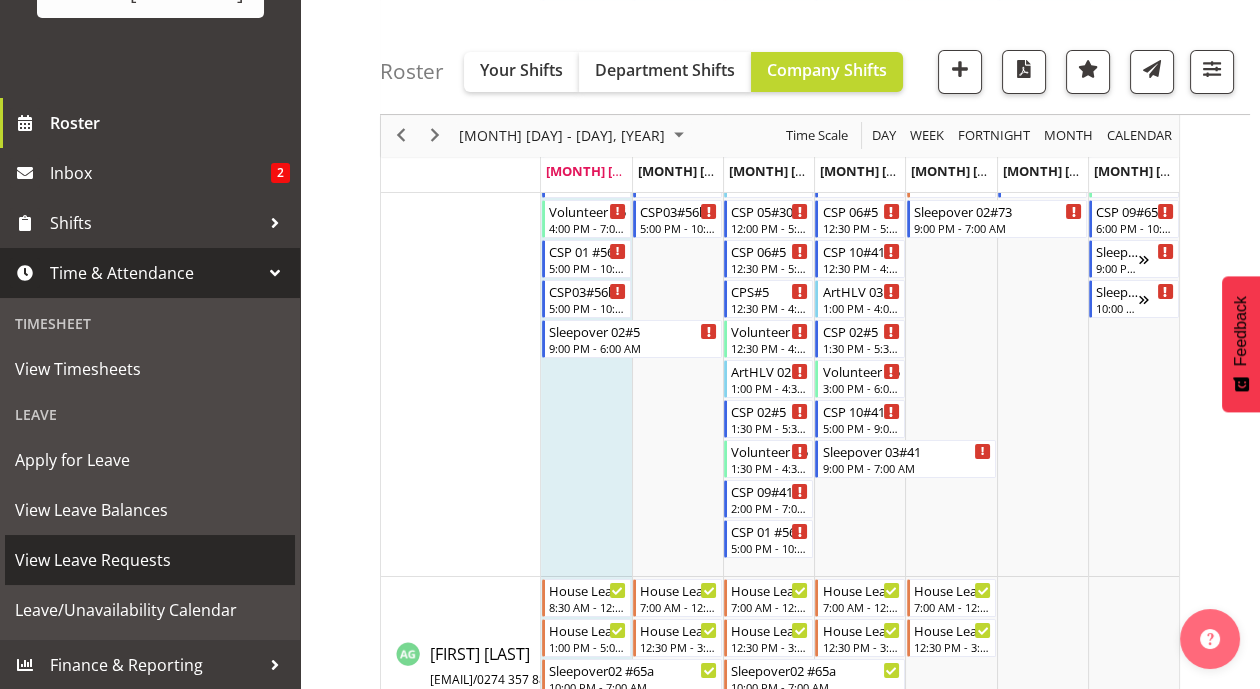 click on "View Leave Requests" at bounding box center (150, 560) 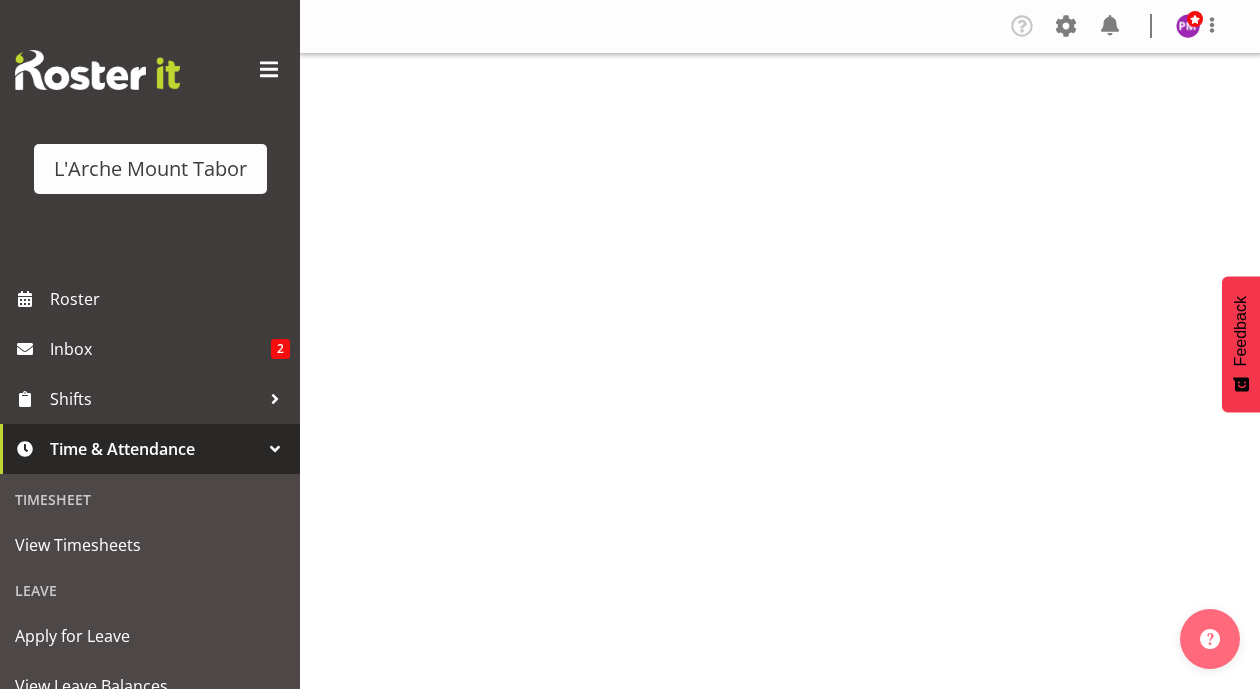 scroll, scrollTop: 0, scrollLeft: 0, axis: both 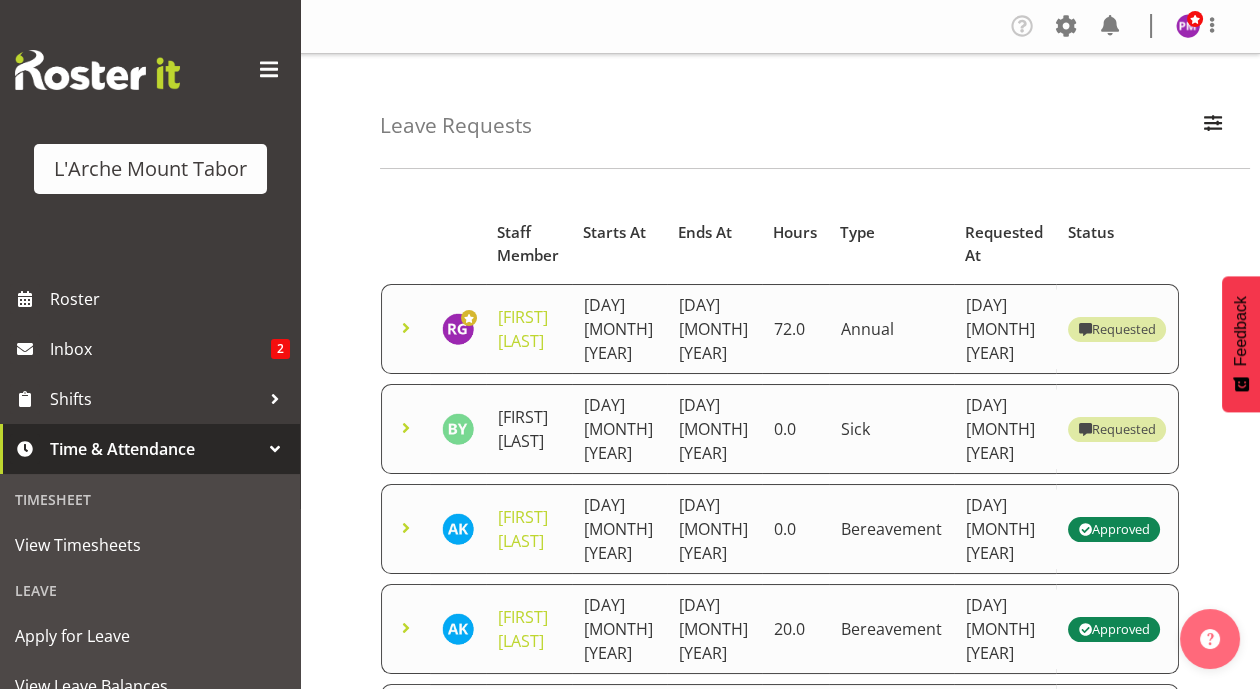 click on "Bryan Yamson" at bounding box center (523, 429) 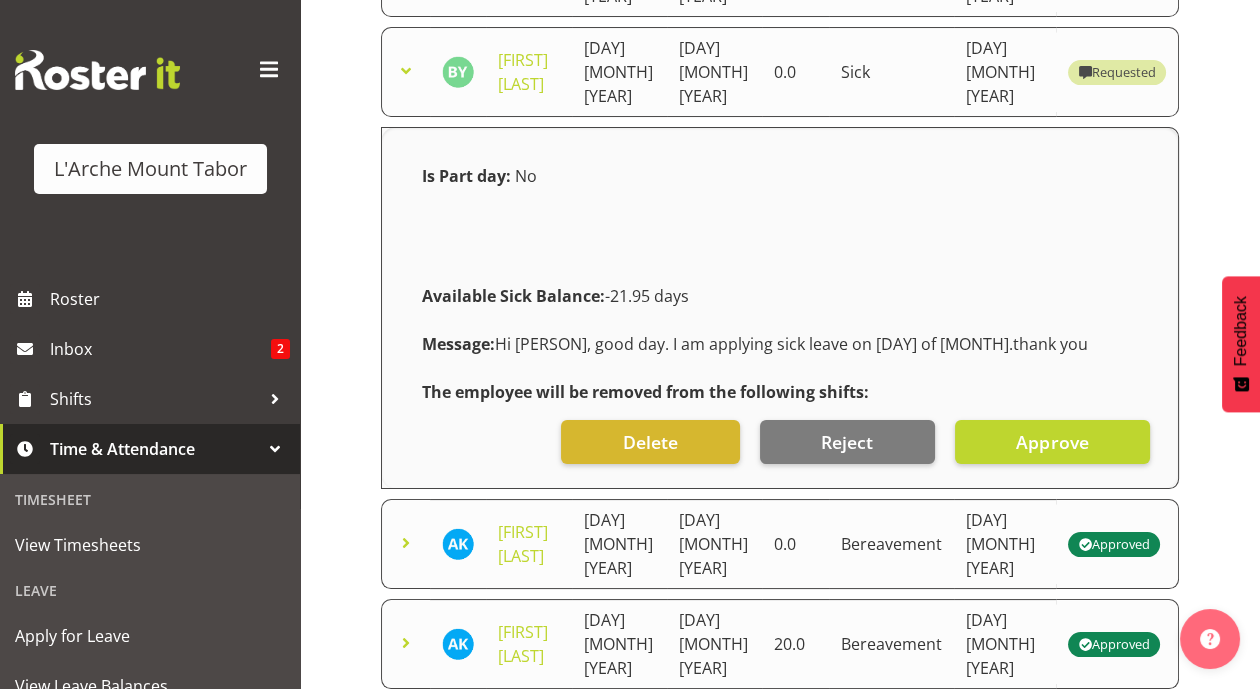 scroll, scrollTop: 348, scrollLeft: 0, axis: vertical 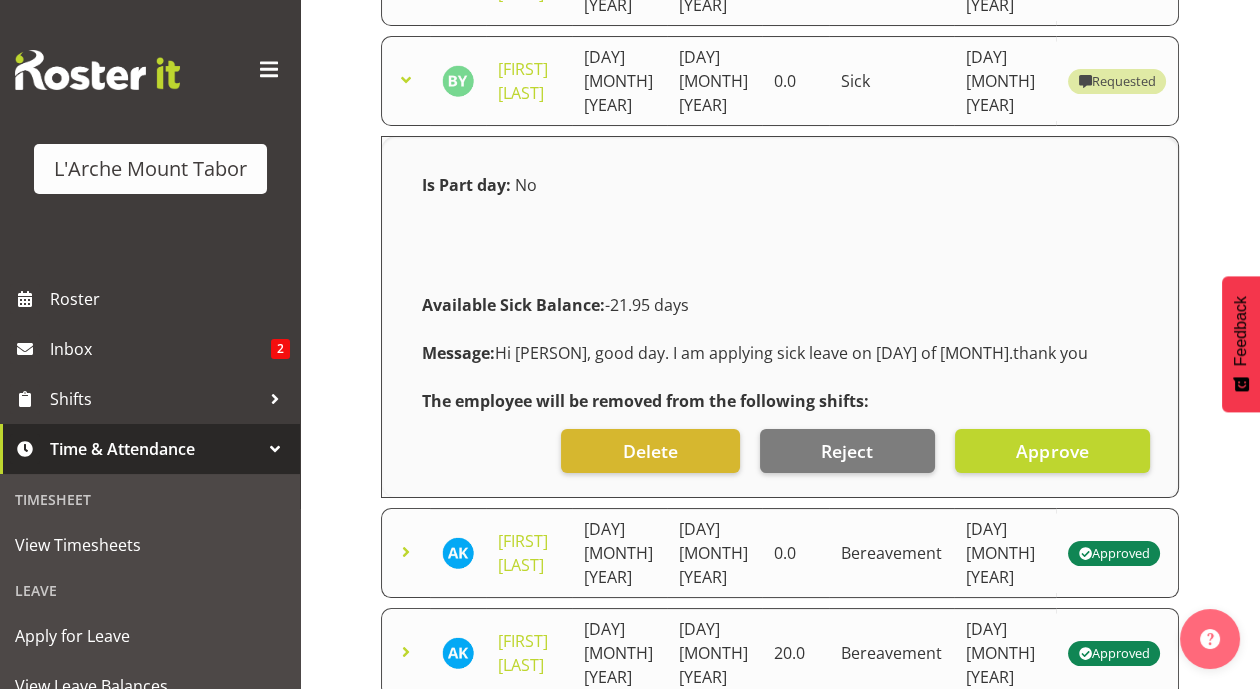 click on "Is Part day:    No         Available Sick Balance:
-21.95 days
Message:
Hi Priya, good day. I am applying sick leave on 28th of July.thank you
The employee will be removed from the following shifts:" at bounding box center (780, 293) 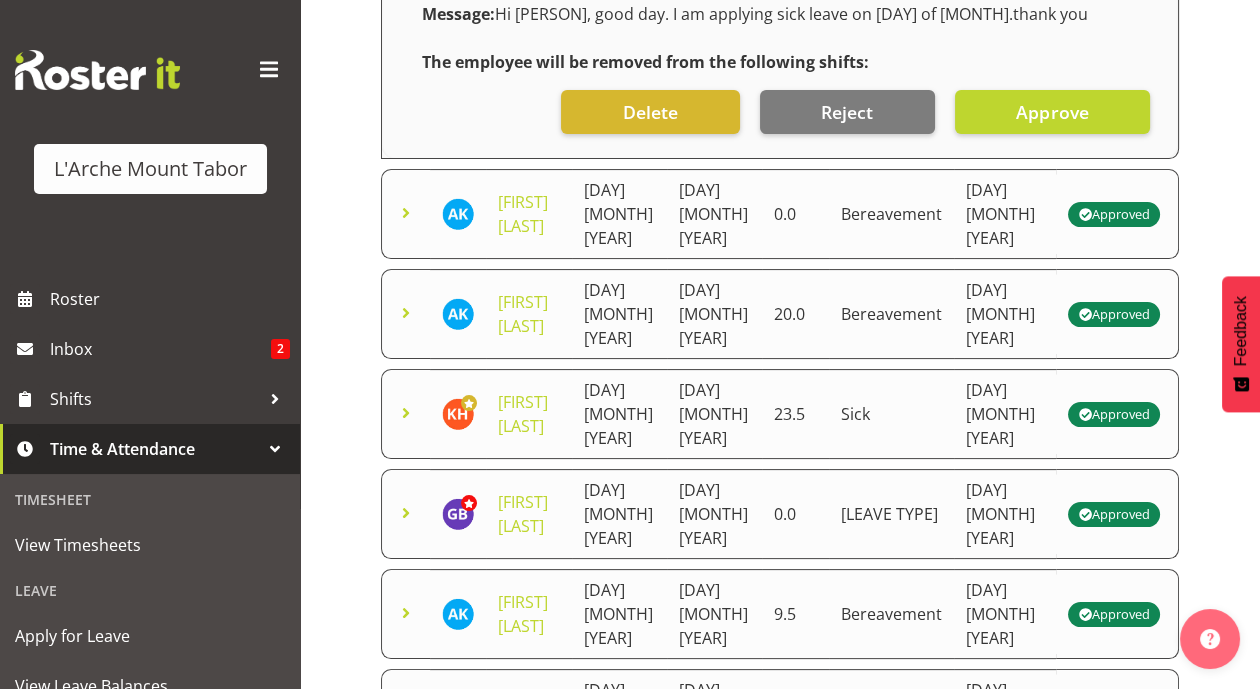 scroll, scrollTop: 412, scrollLeft: 0, axis: vertical 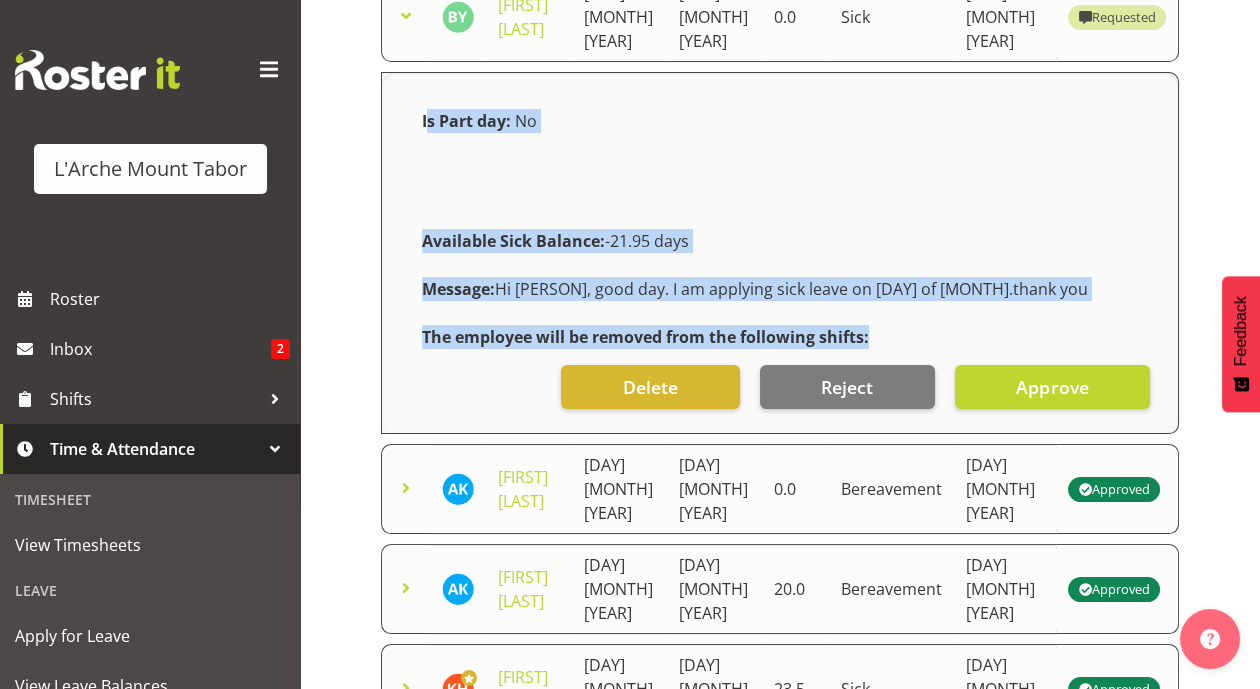 drag, startPoint x: 424, startPoint y: 108, endPoint x: 912, endPoint y: 355, distance: 546.9488 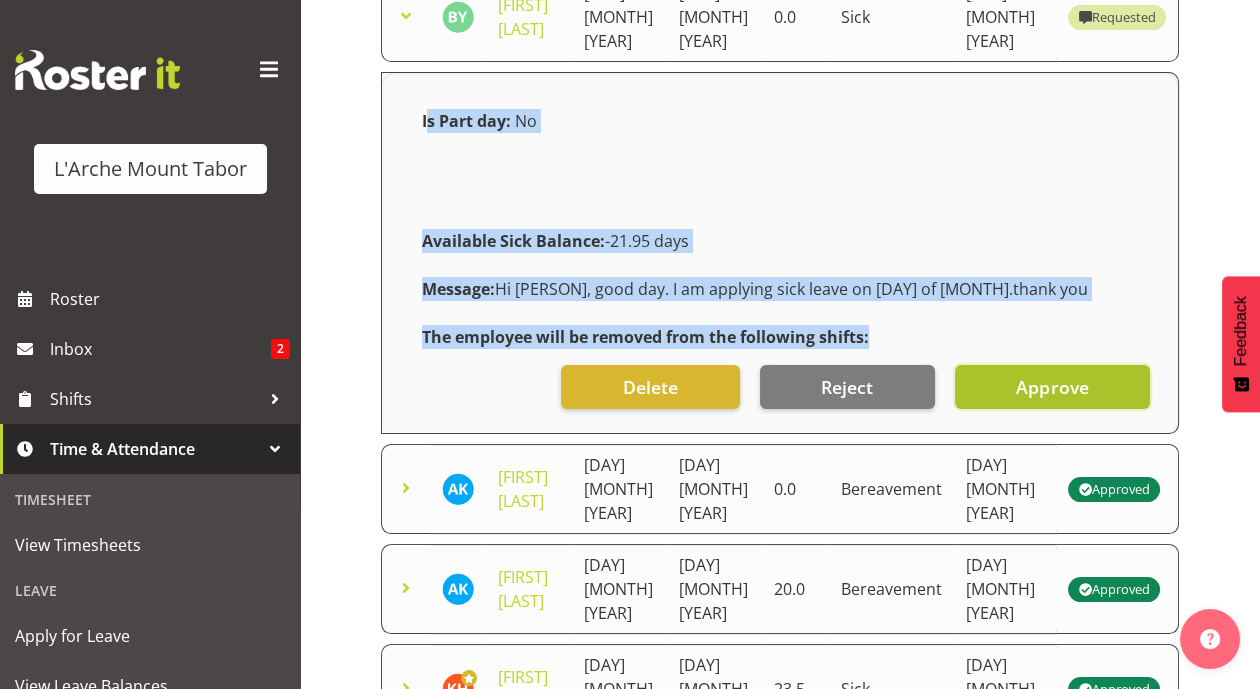 click on "Approve" at bounding box center (1052, 387) 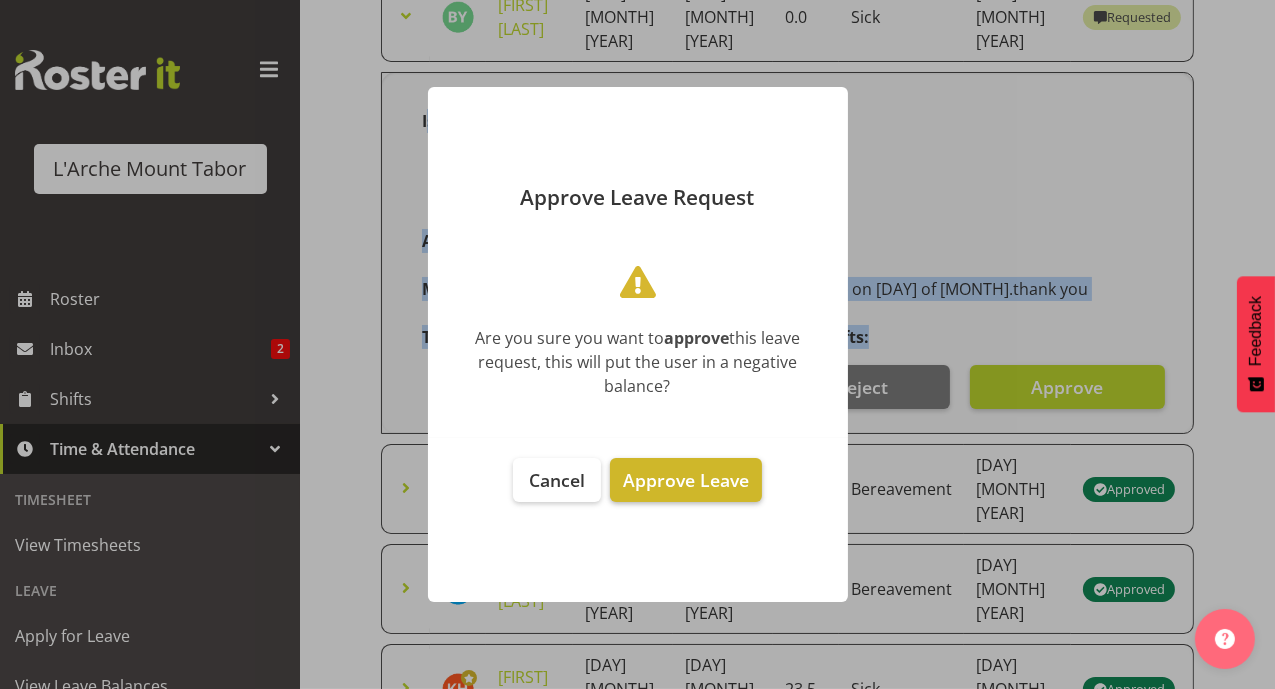 click on "Approve Leave" at bounding box center [686, 480] 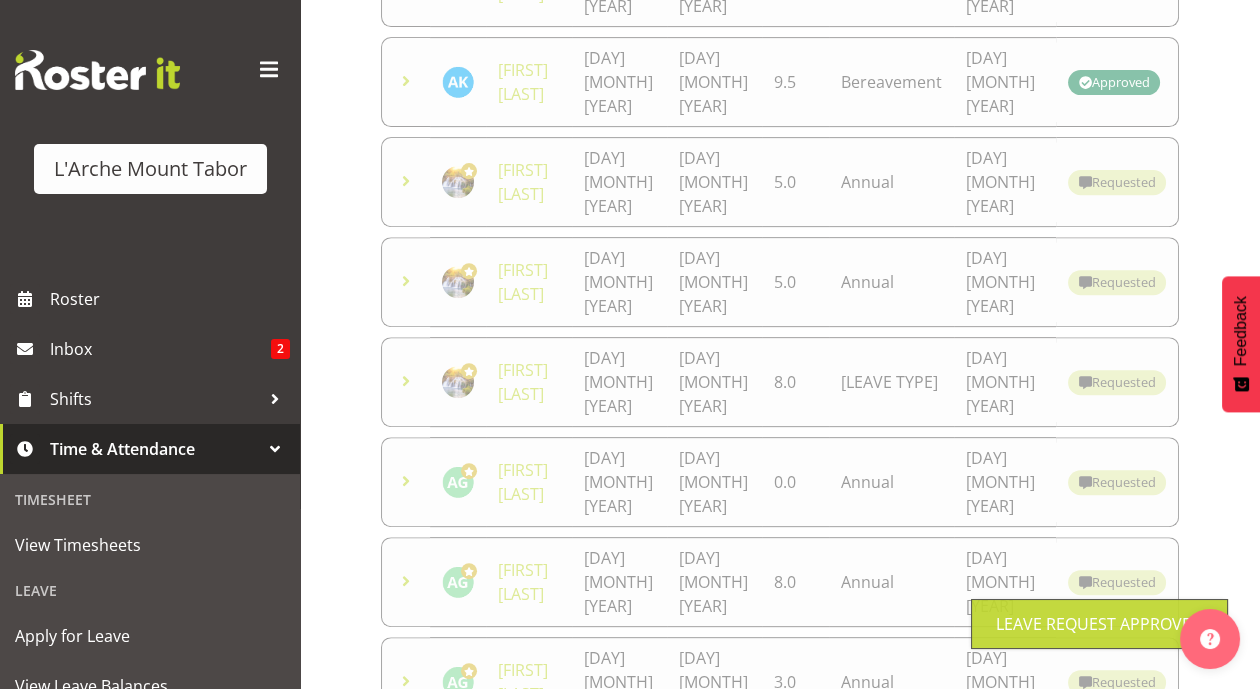 scroll, scrollTop: 1490, scrollLeft: 0, axis: vertical 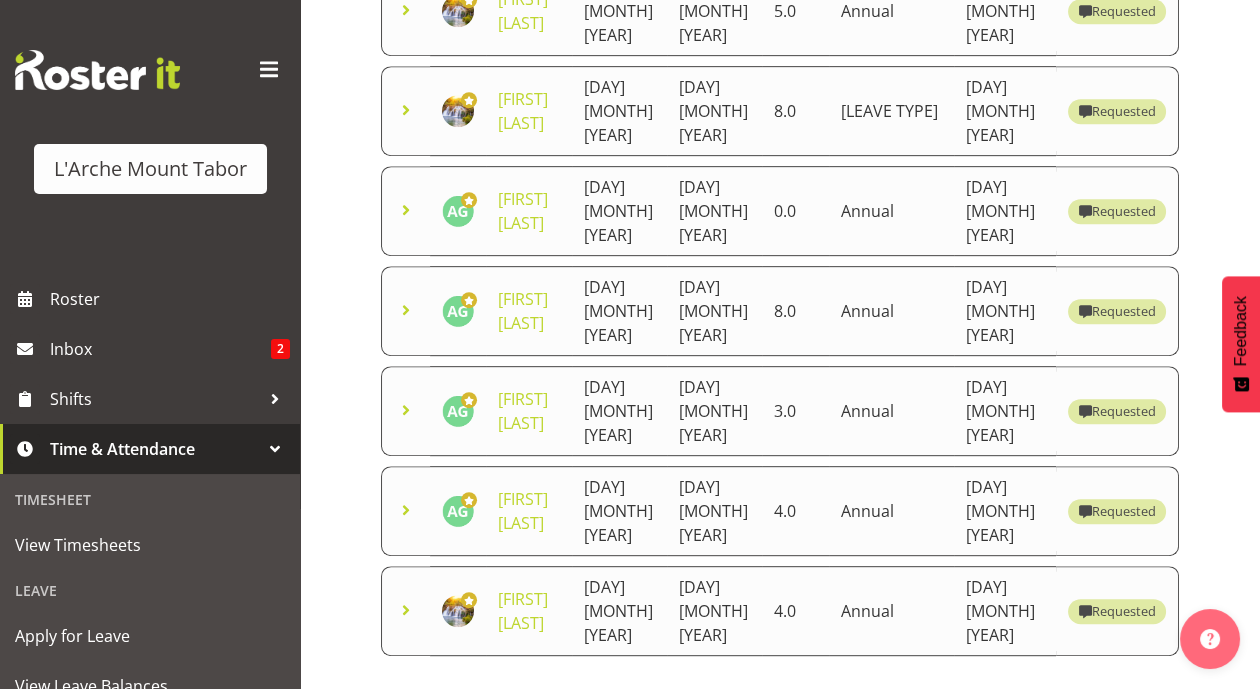 click on "2" at bounding box center (953, 711) 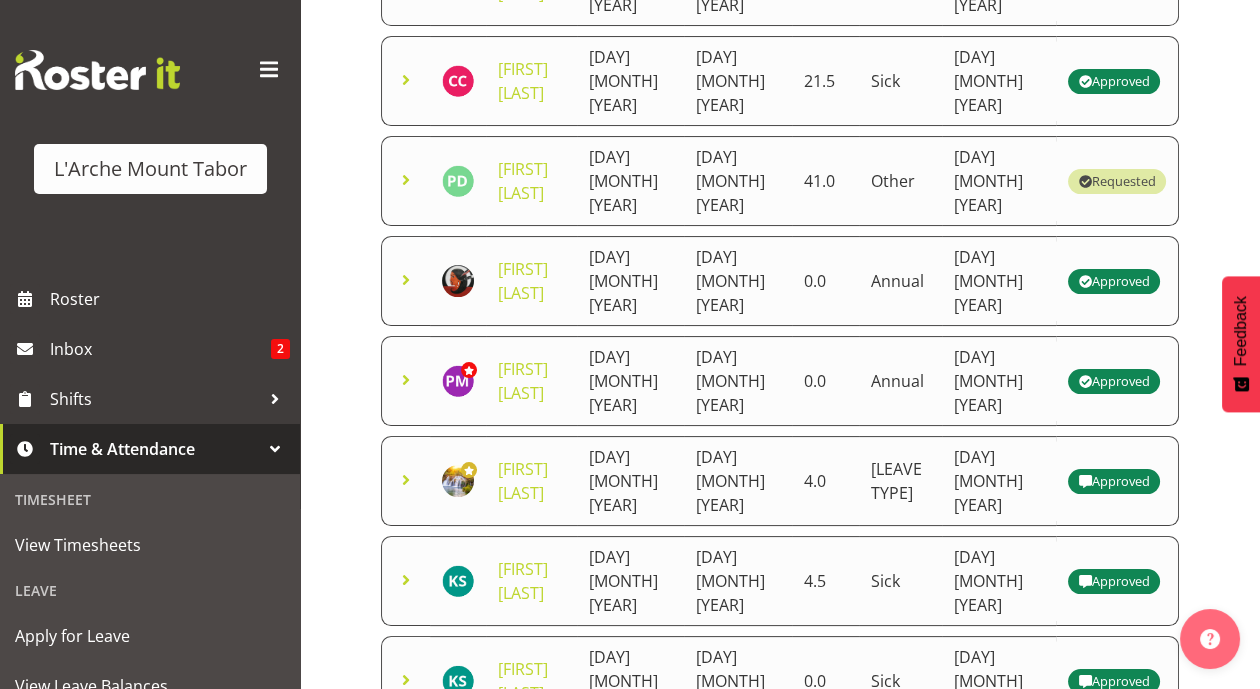 scroll, scrollTop: 713, scrollLeft: 0, axis: vertical 